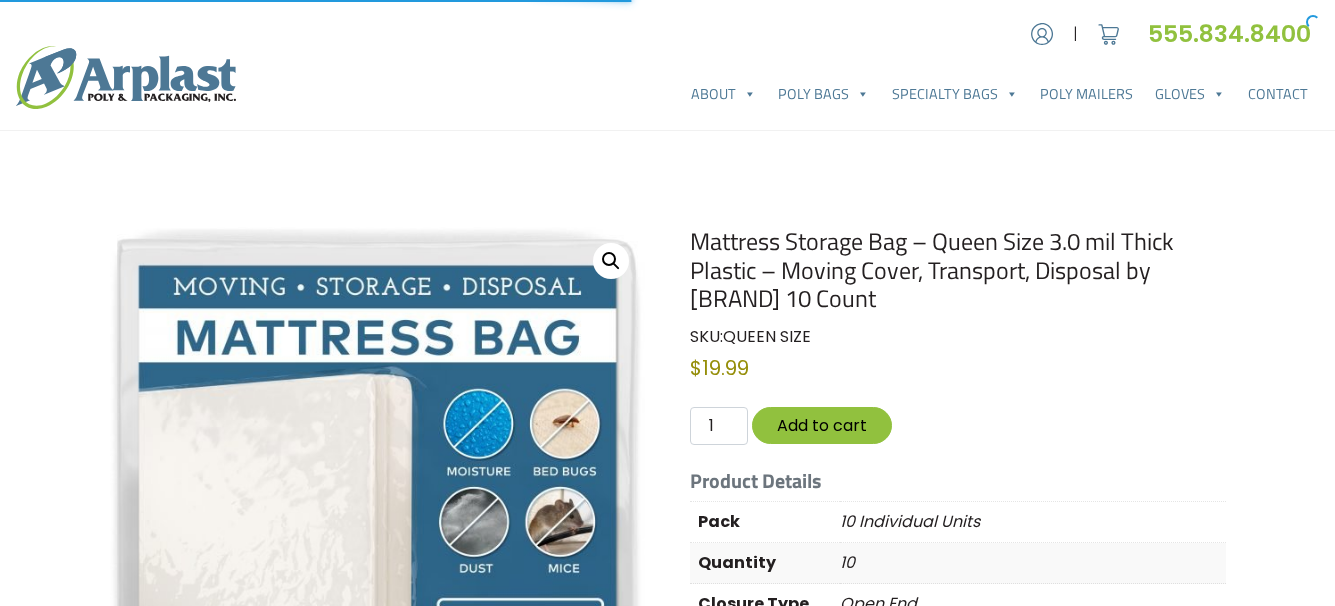 scroll, scrollTop: 0, scrollLeft: 0, axis: both 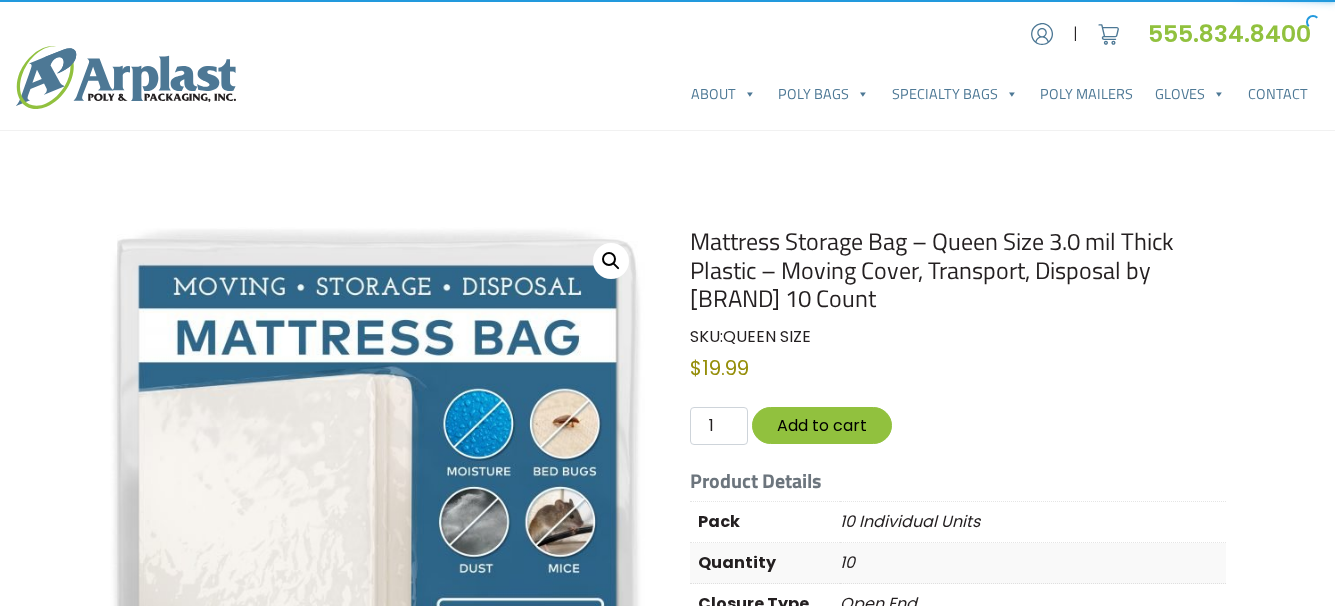 click on "Mattress Storage Bag – Queen Size 3.0 mil Thick Plastic – Moving Cover, Transport, Disposal by [BRAND] 10 Count" at bounding box center (958, 270) 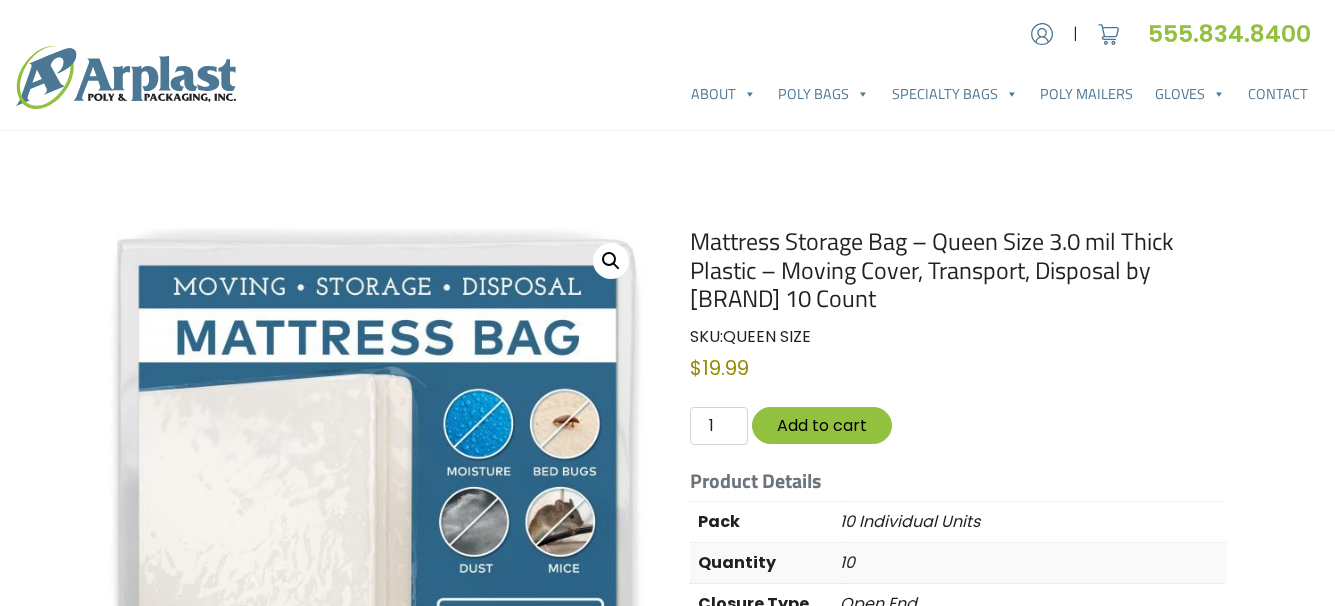 click on "Mattress Storage Bag – Queen Size 3.0 mil Thick Plastic – Moving Cover, Transport, Disposal by [BRAND] 10 Count" at bounding box center [958, 270] 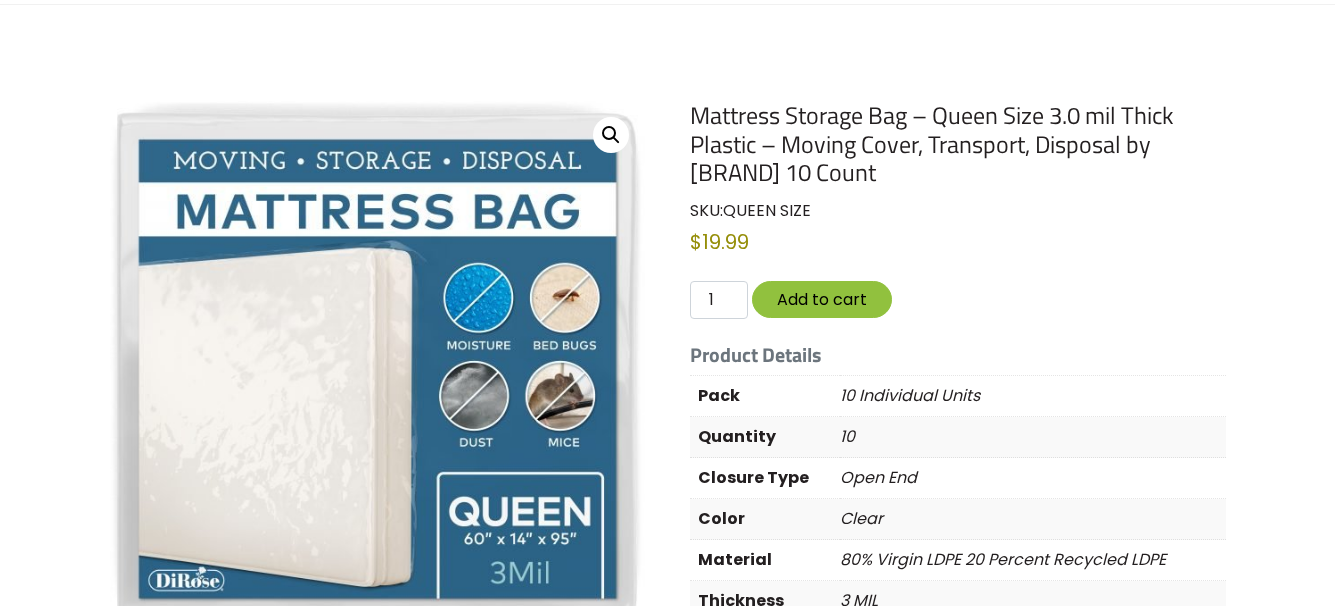 scroll, scrollTop: 0, scrollLeft: 0, axis: both 